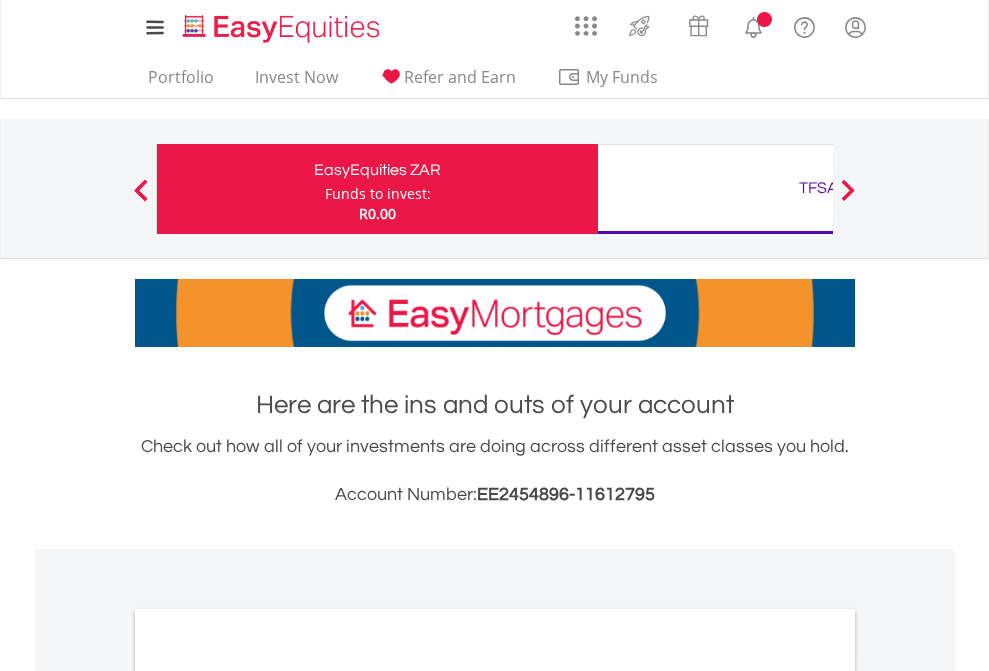 scroll, scrollTop: 0, scrollLeft: 0, axis: both 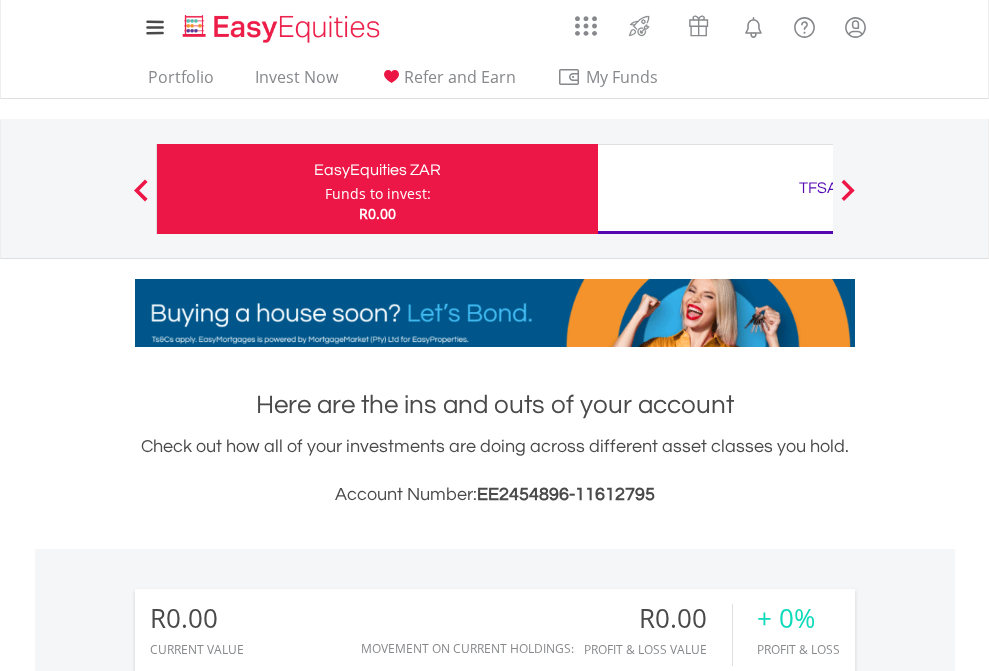 click on "Funds to invest:" at bounding box center [378, 194] 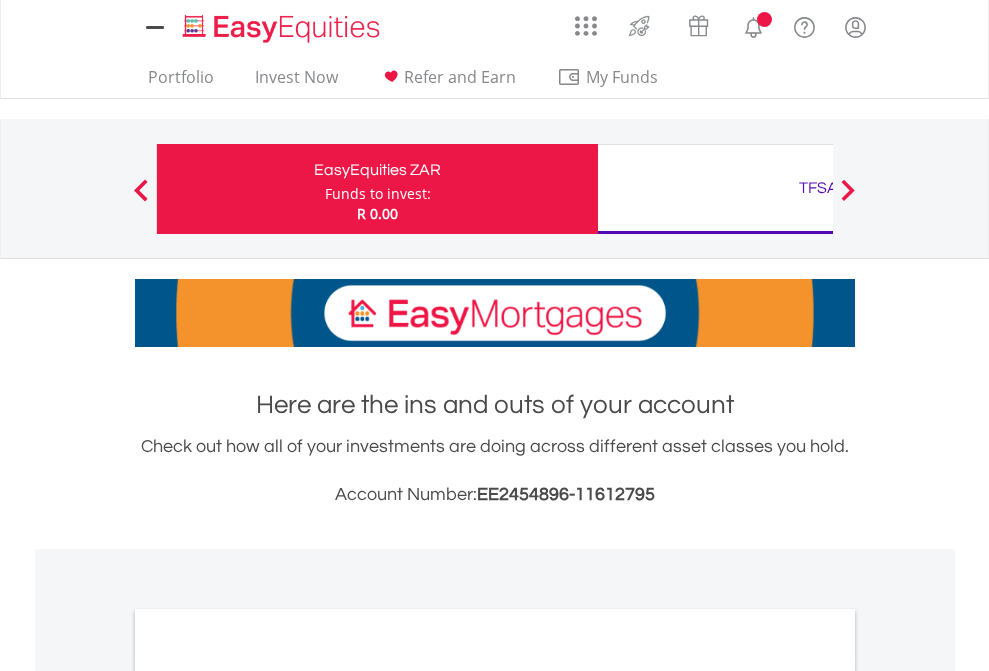 scroll, scrollTop: 0, scrollLeft: 0, axis: both 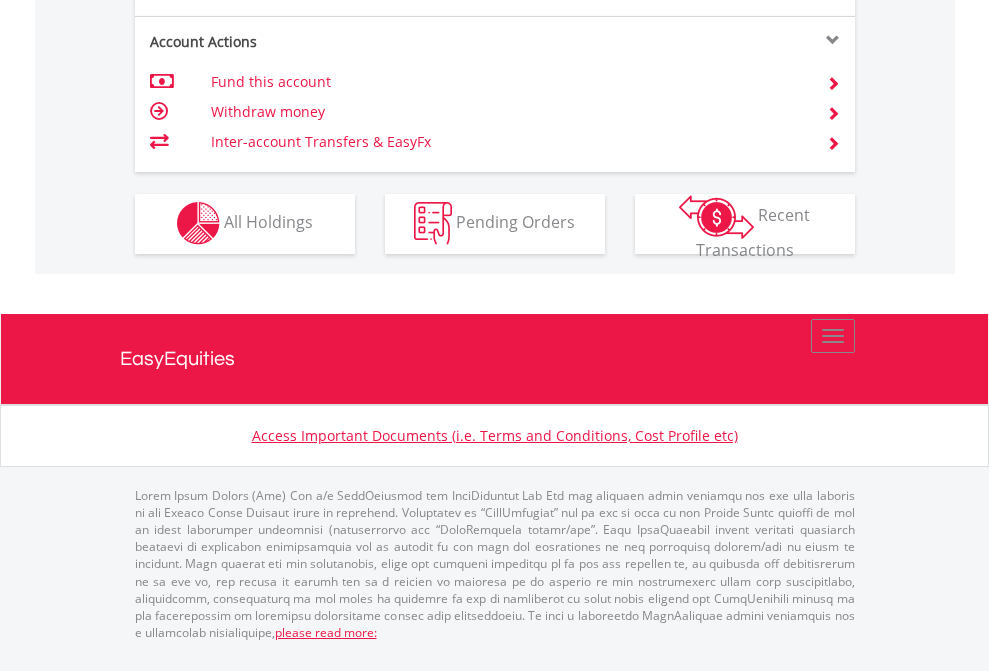 click on "Investment types" at bounding box center [706, -353] 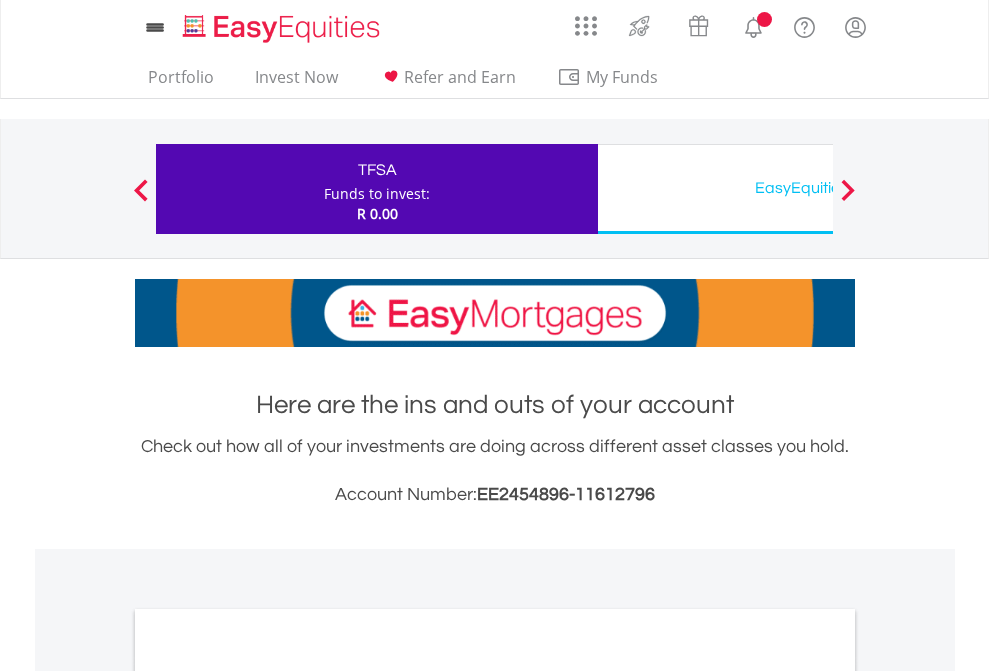 scroll, scrollTop: 0, scrollLeft: 0, axis: both 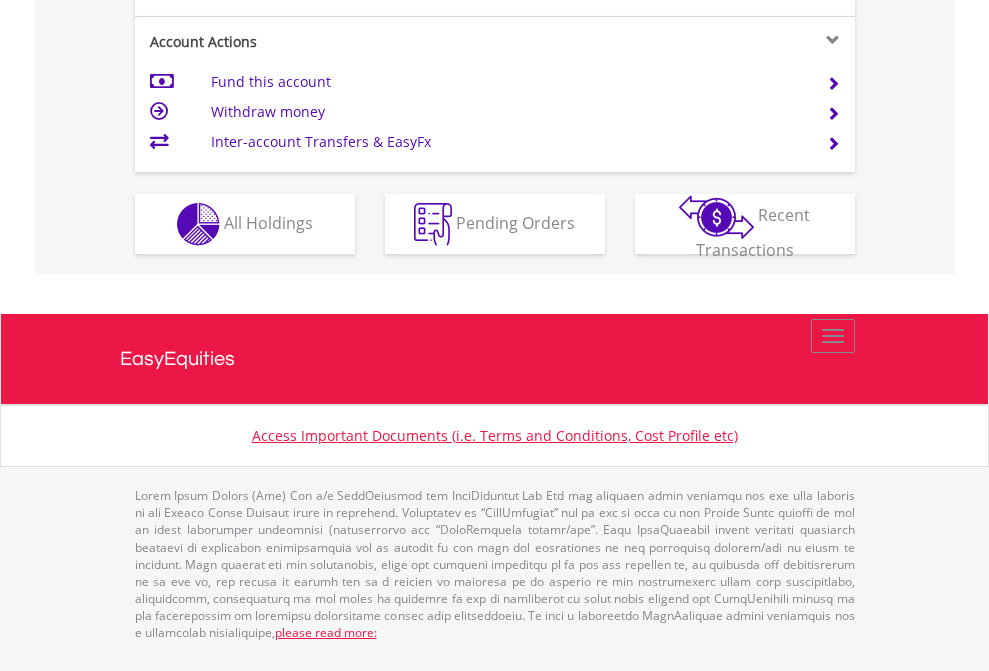 click on "Investment types" at bounding box center (706, -337) 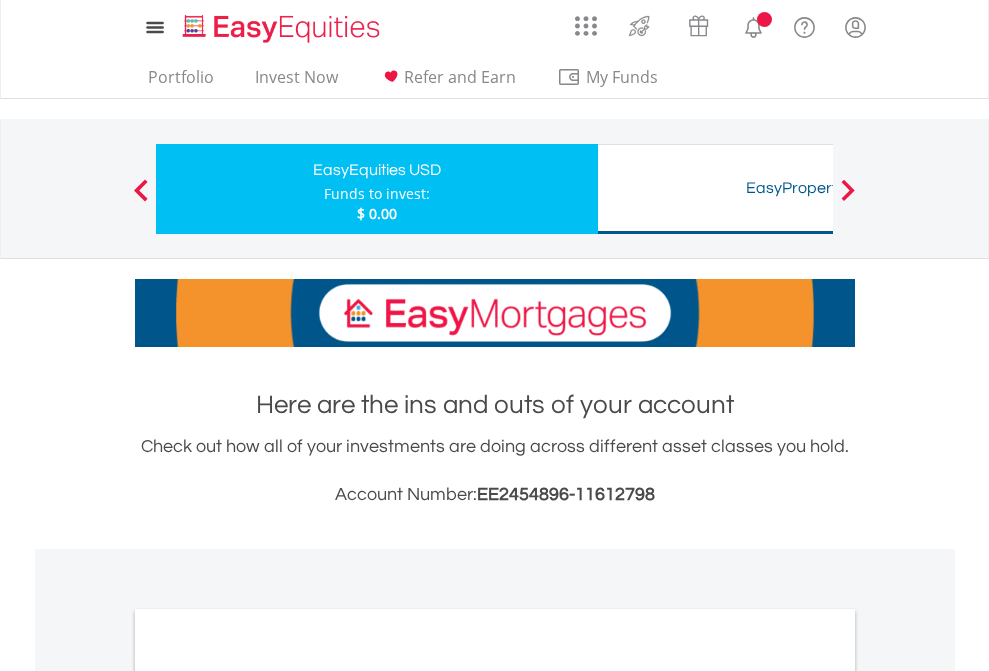 scroll, scrollTop: 0, scrollLeft: 0, axis: both 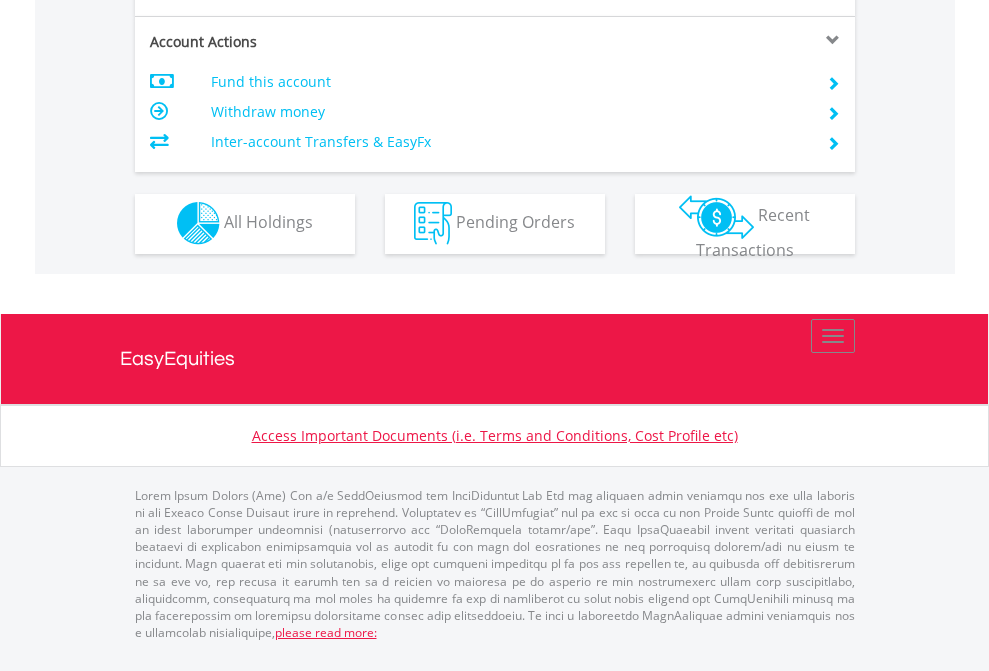 click on "Investment types" at bounding box center [706, -353] 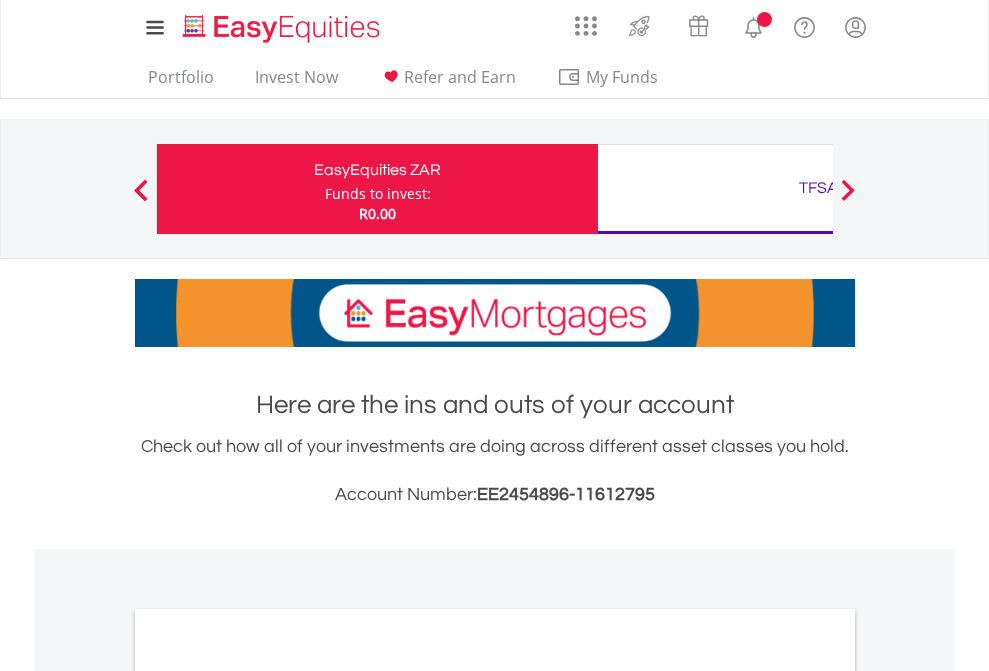 scroll, scrollTop: 1202, scrollLeft: 0, axis: vertical 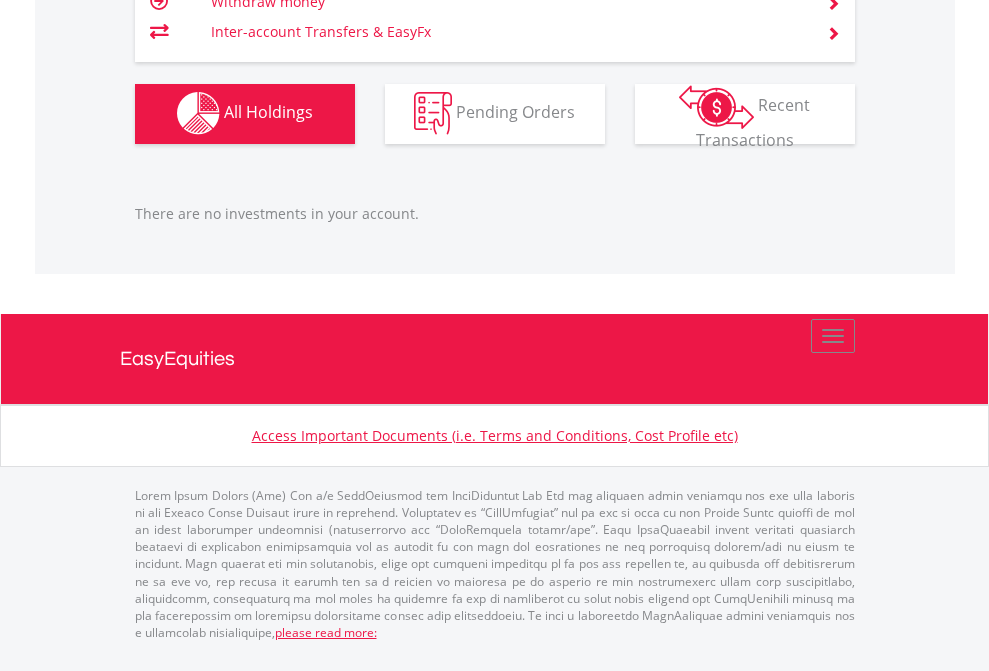 click on "TFSA" at bounding box center (818, -1142) 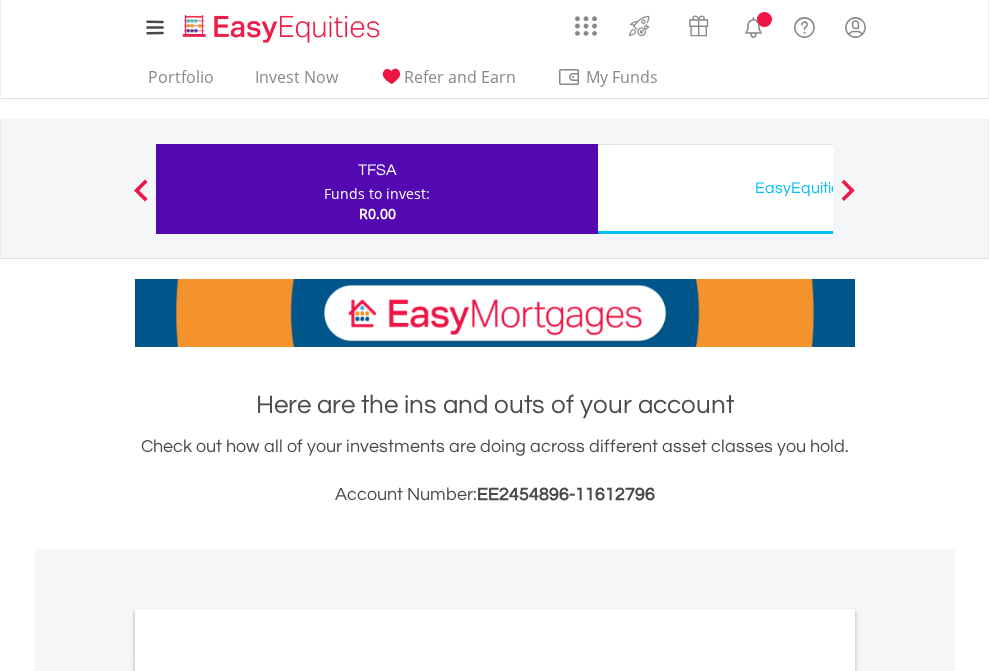 scroll, scrollTop: 0, scrollLeft: 0, axis: both 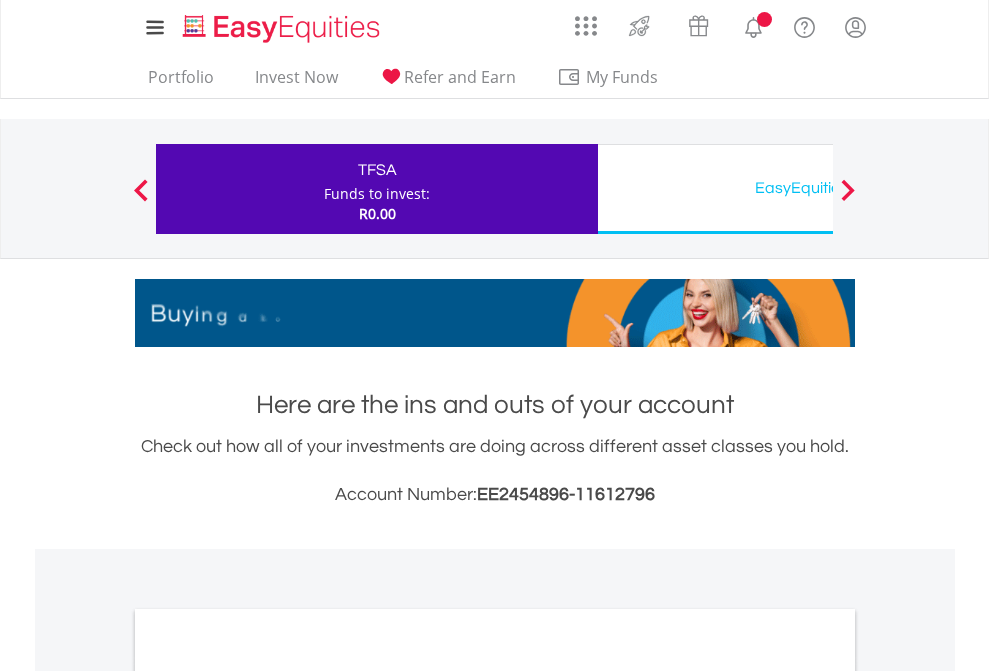 click on "All Holdings" at bounding box center [268, 1096] 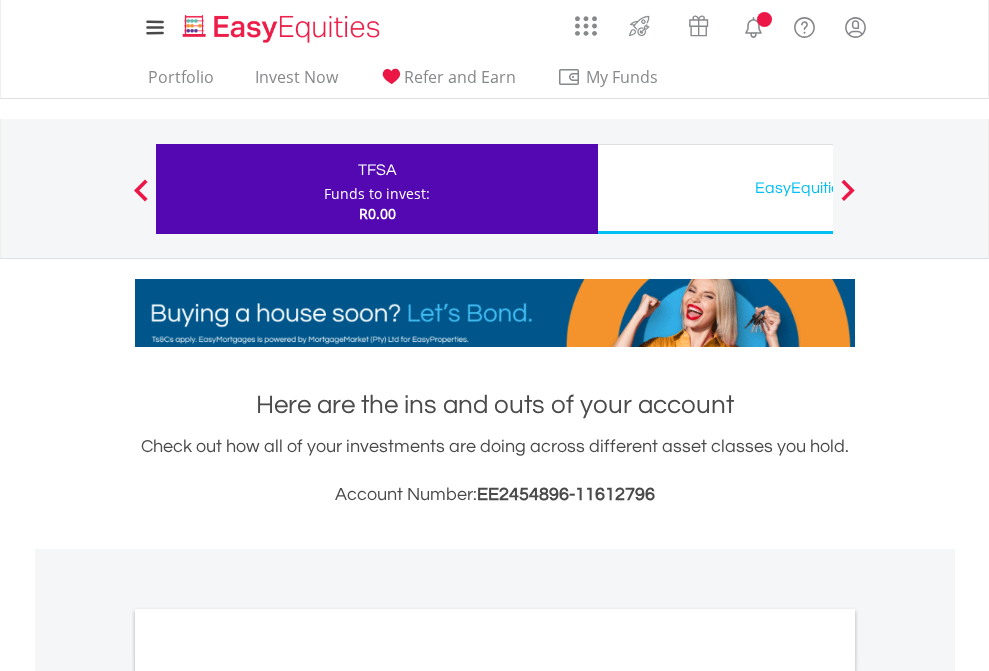 scroll, scrollTop: 1202, scrollLeft: 0, axis: vertical 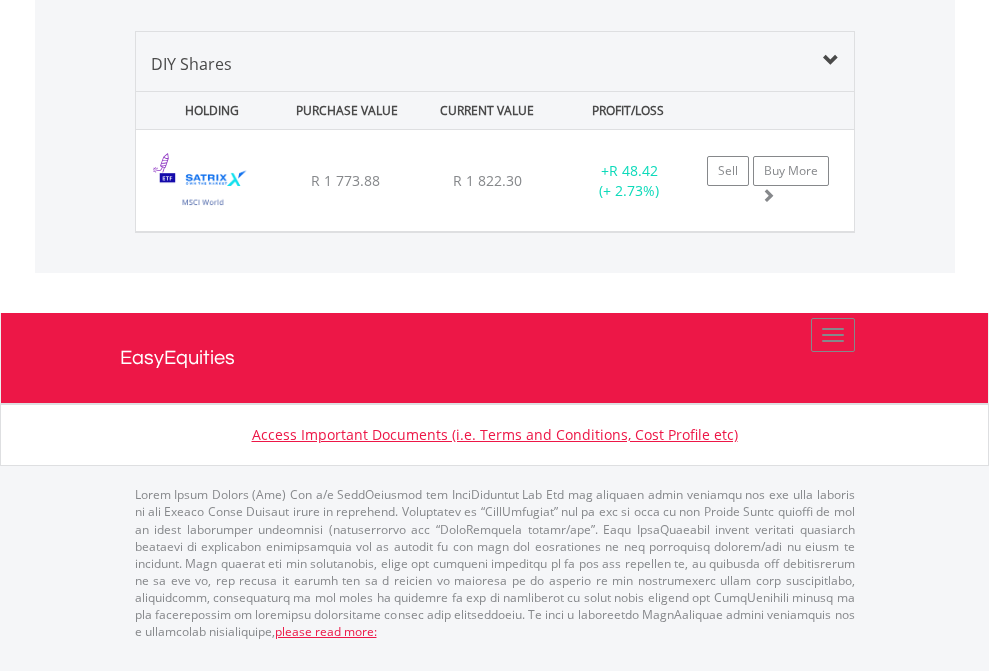 click on "EasyEquities USD" at bounding box center [818, -1339] 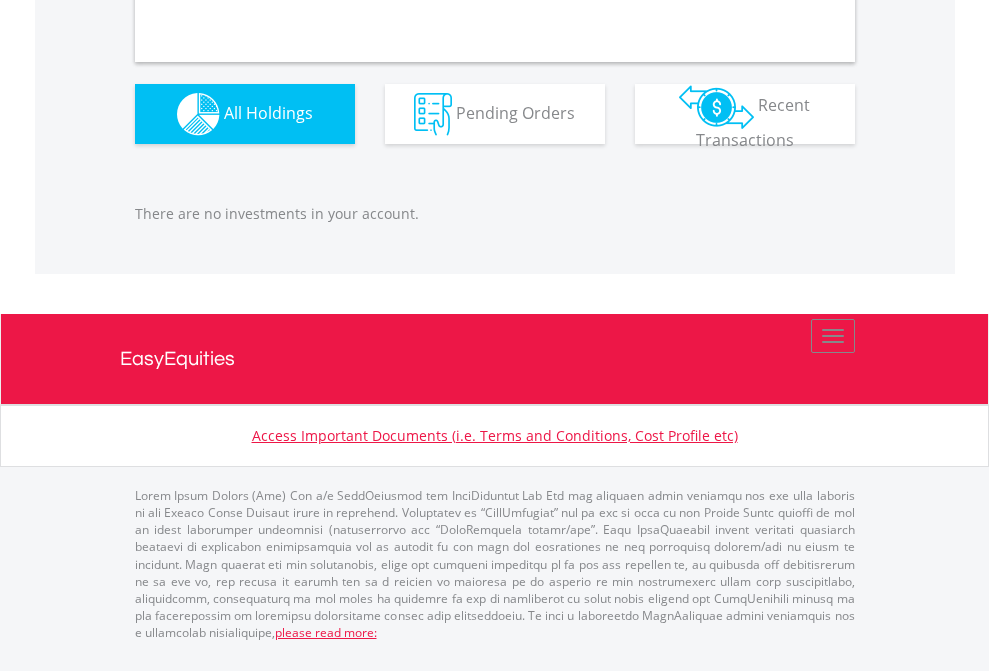 scroll, scrollTop: 1980, scrollLeft: 0, axis: vertical 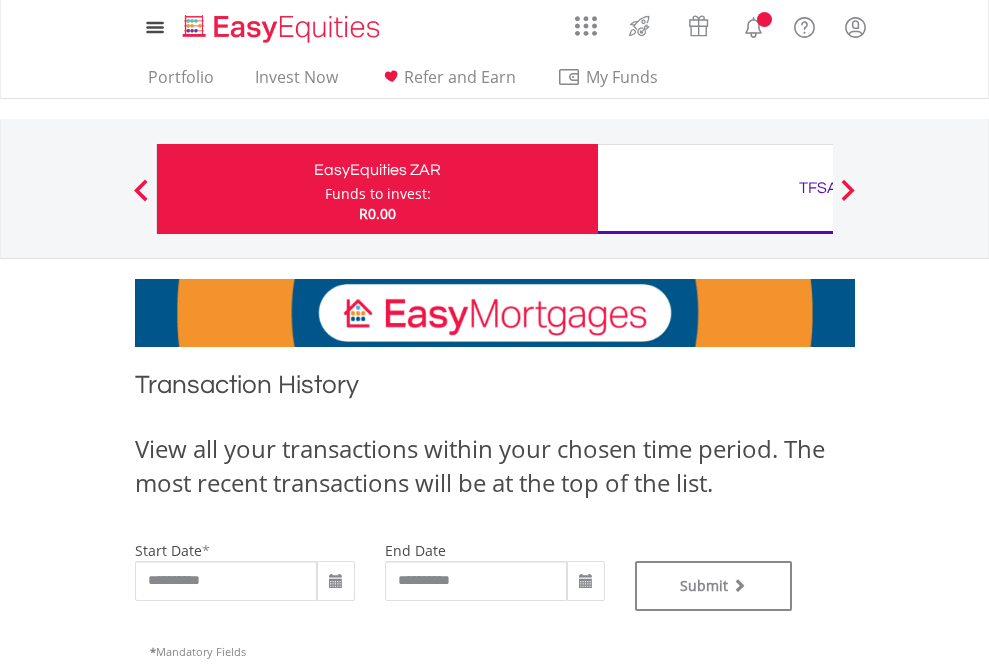 type on "**********" 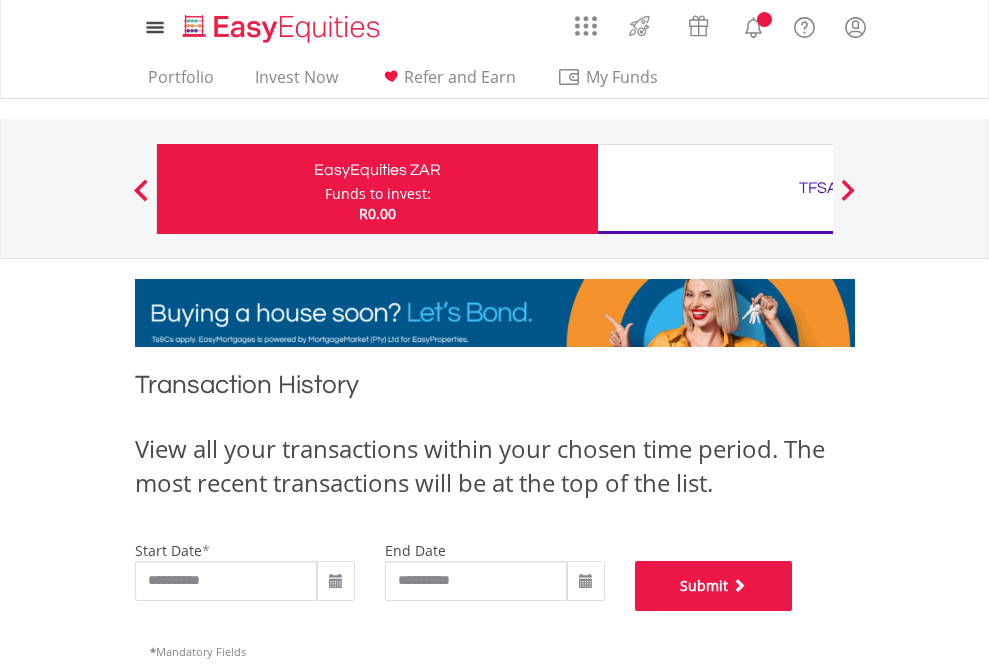 click on "Submit" at bounding box center [714, 586] 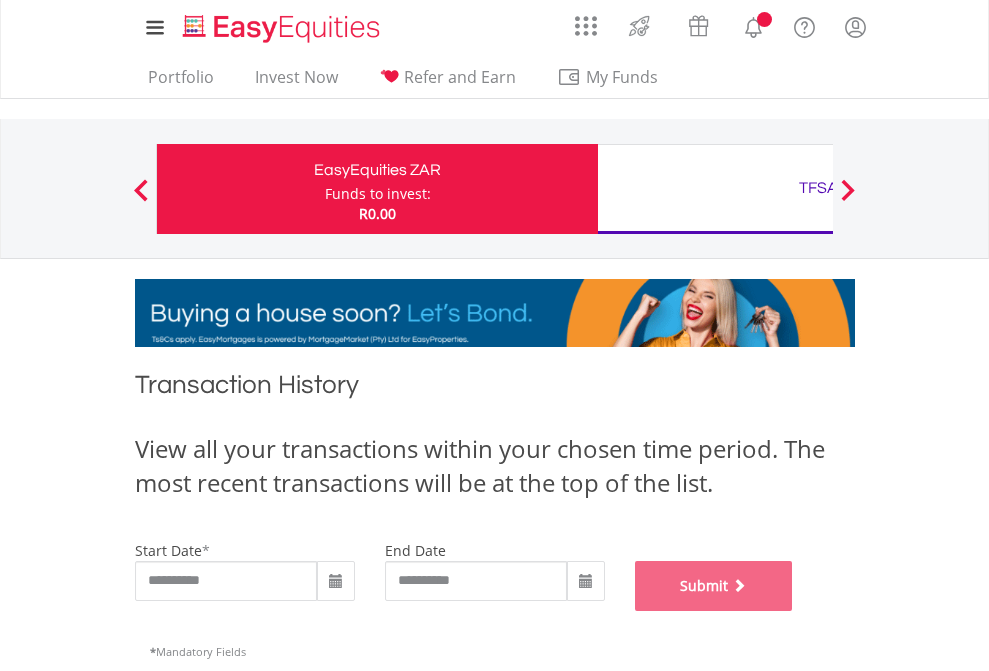 scroll, scrollTop: 811, scrollLeft: 0, axis: vertical 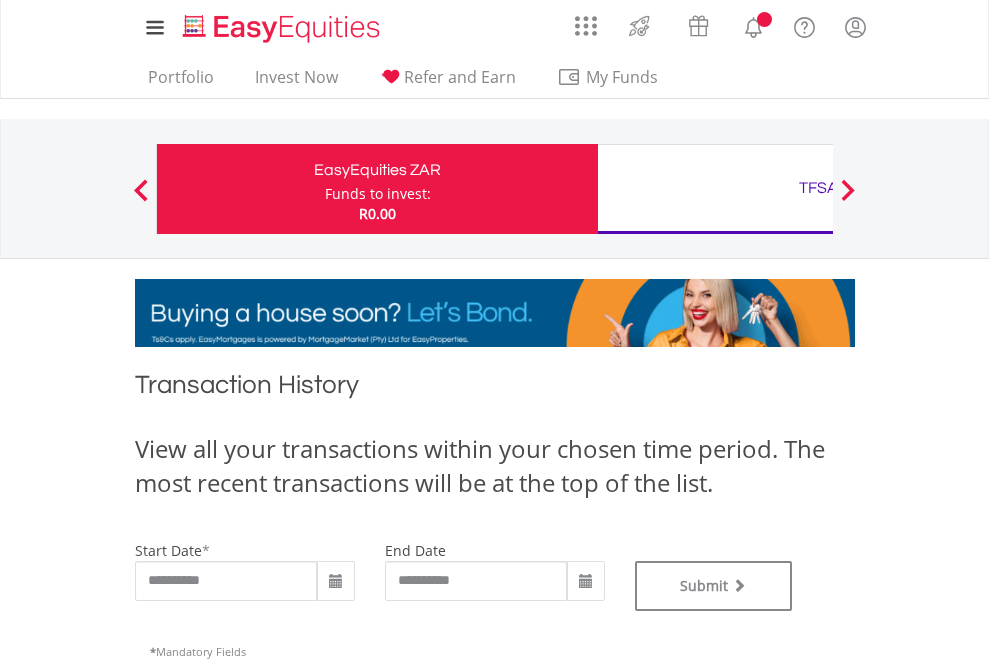 click on "TFSA" at bounding box center [818, 188] 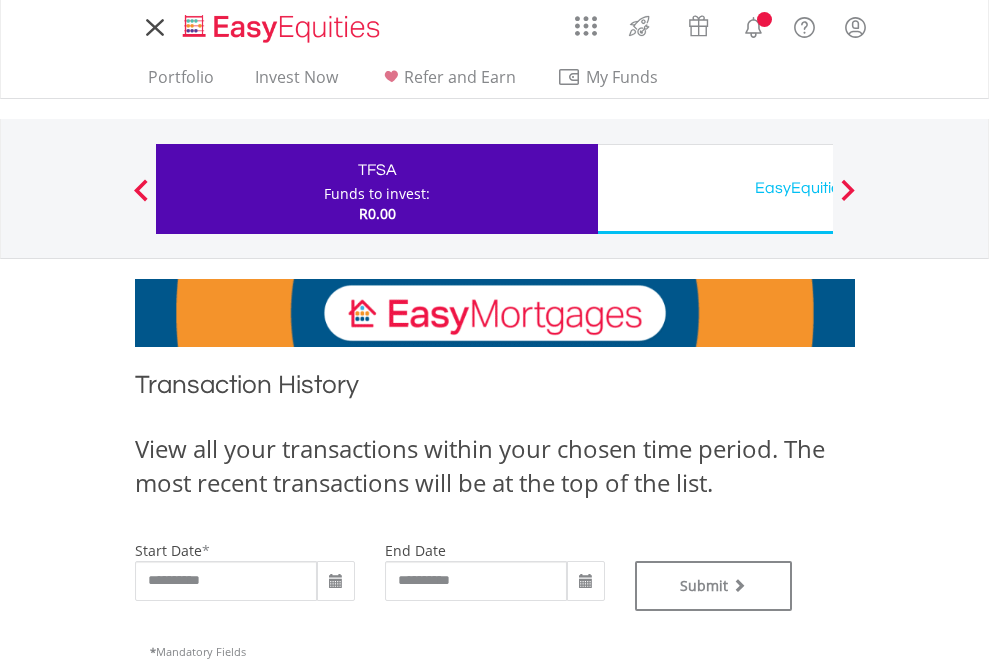 type on "**********" 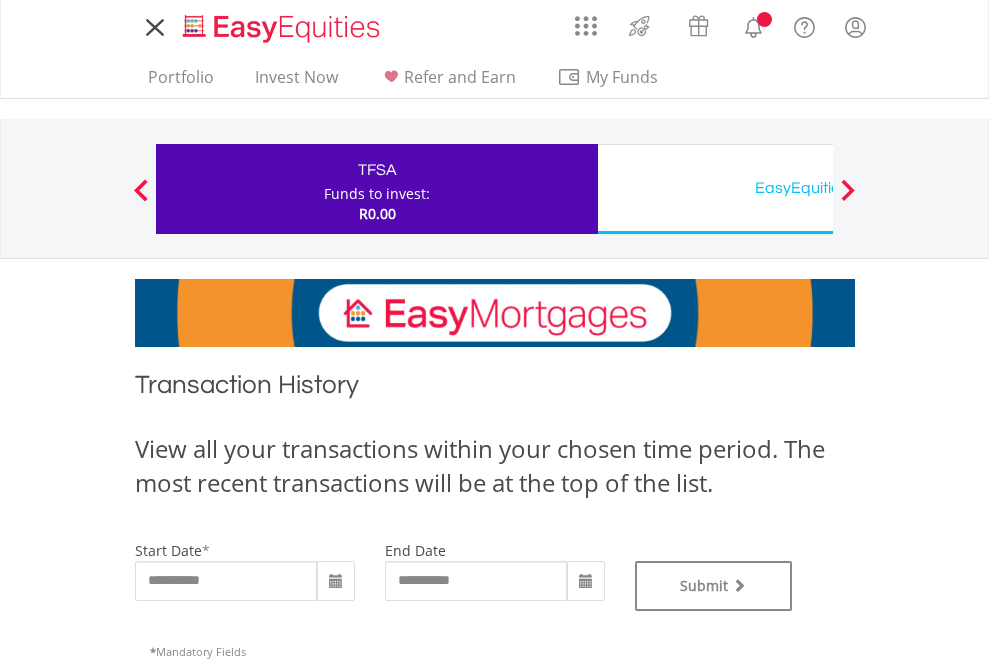 scroll, scrollTop: 0, scrollLeft: 0, axis: both 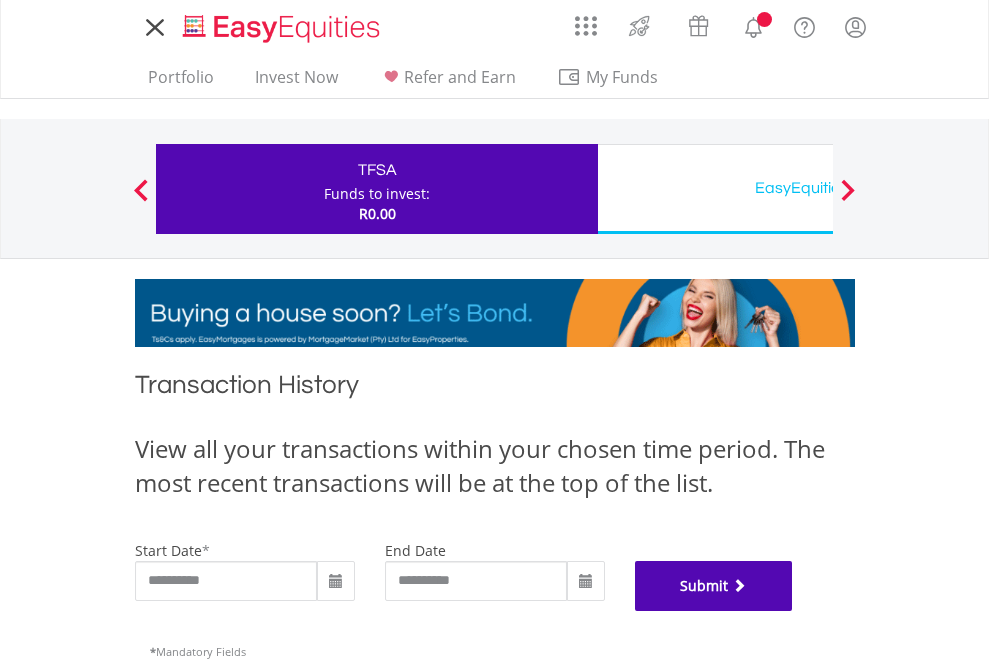 click on "Submit" at bounding box center [714, 586] 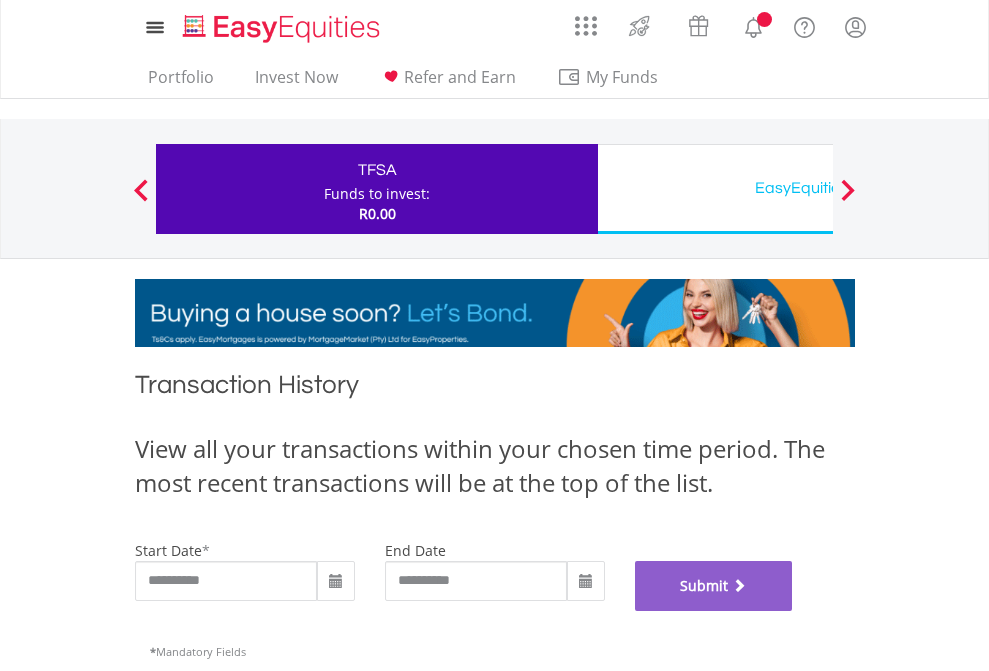 scroll, scrollTop: 811, scrollLeft: 0, axis: vertical 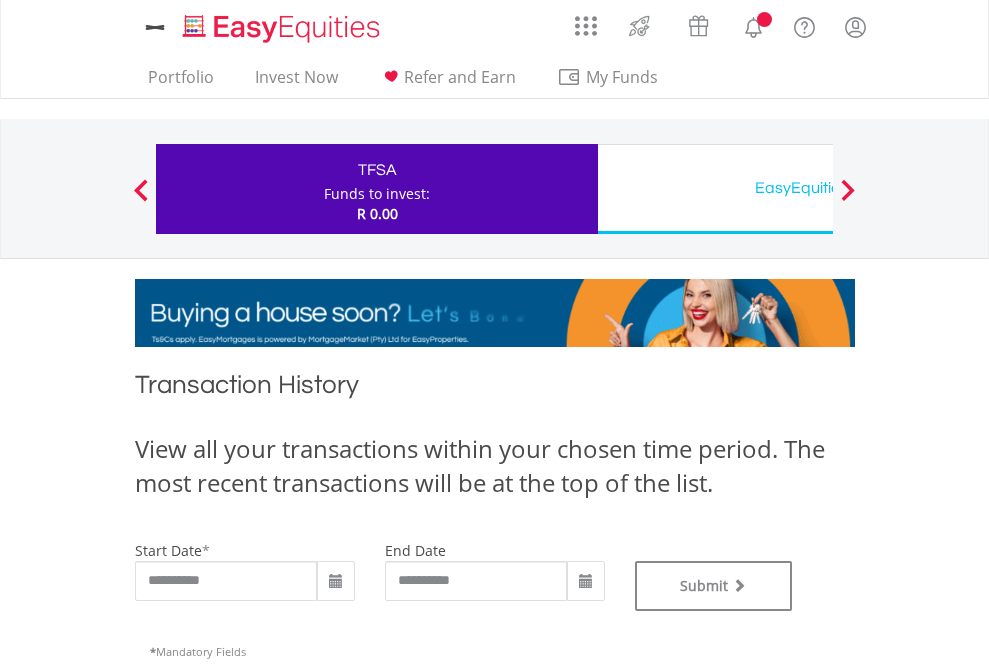 click on "EasyEquities USD" at bounding box center (818, 188) 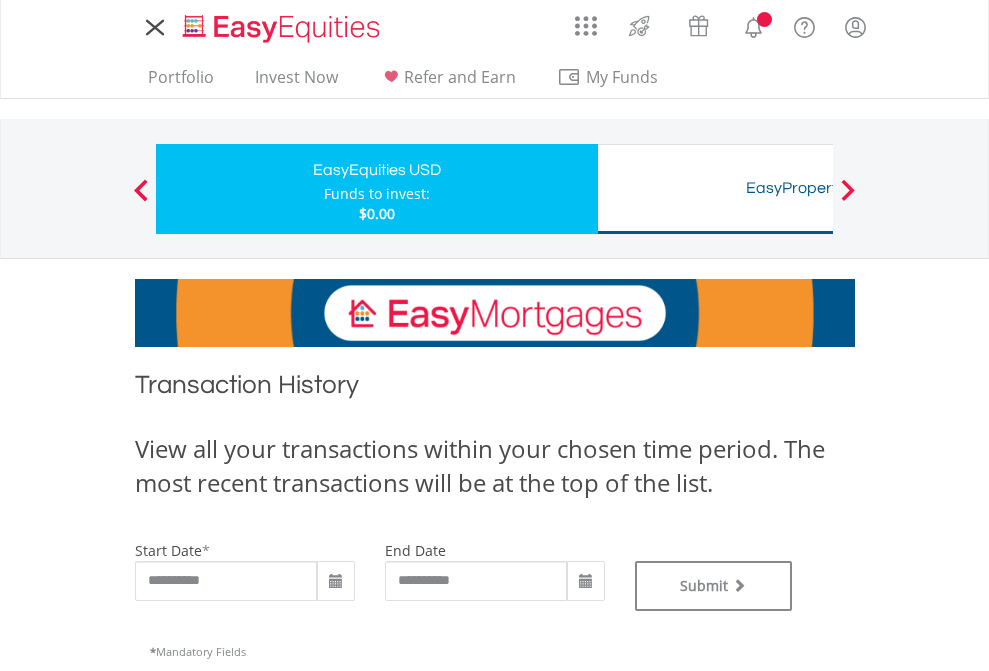 scroll, scrollTop: 0, scrollLeft: 0, axis: both 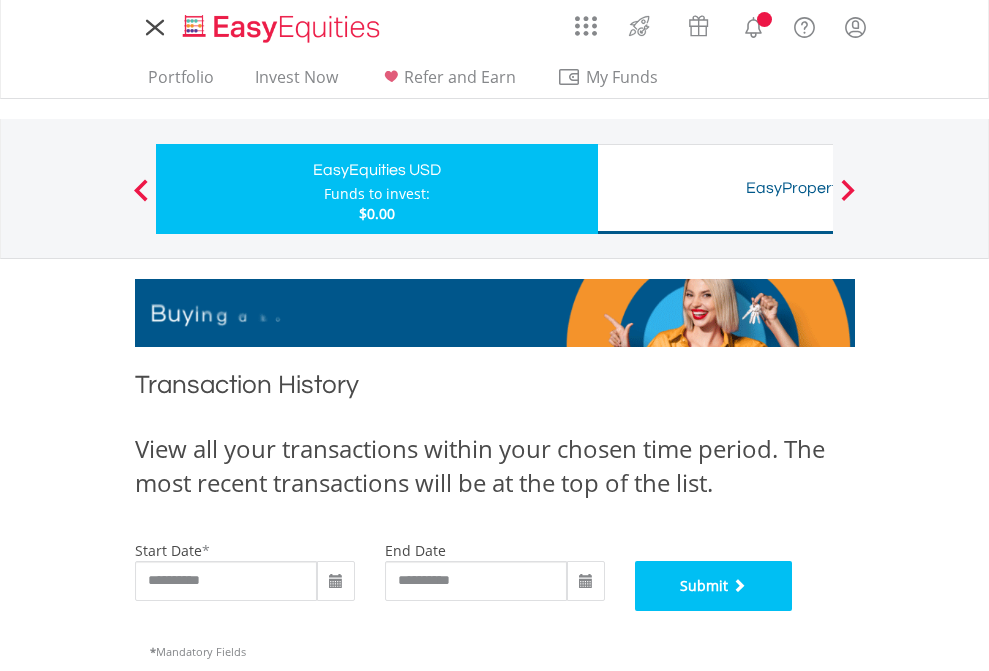click on "Submit" at bounding box center [714, 586] 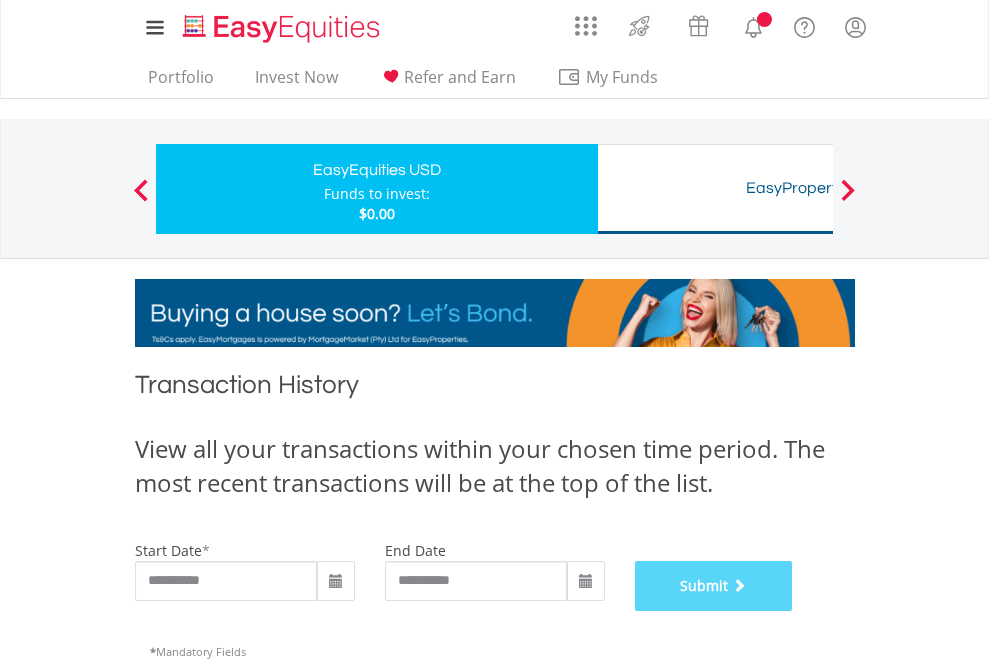 scroll, scrollTop: 811, scrollLeft: 0, axis: vertical 